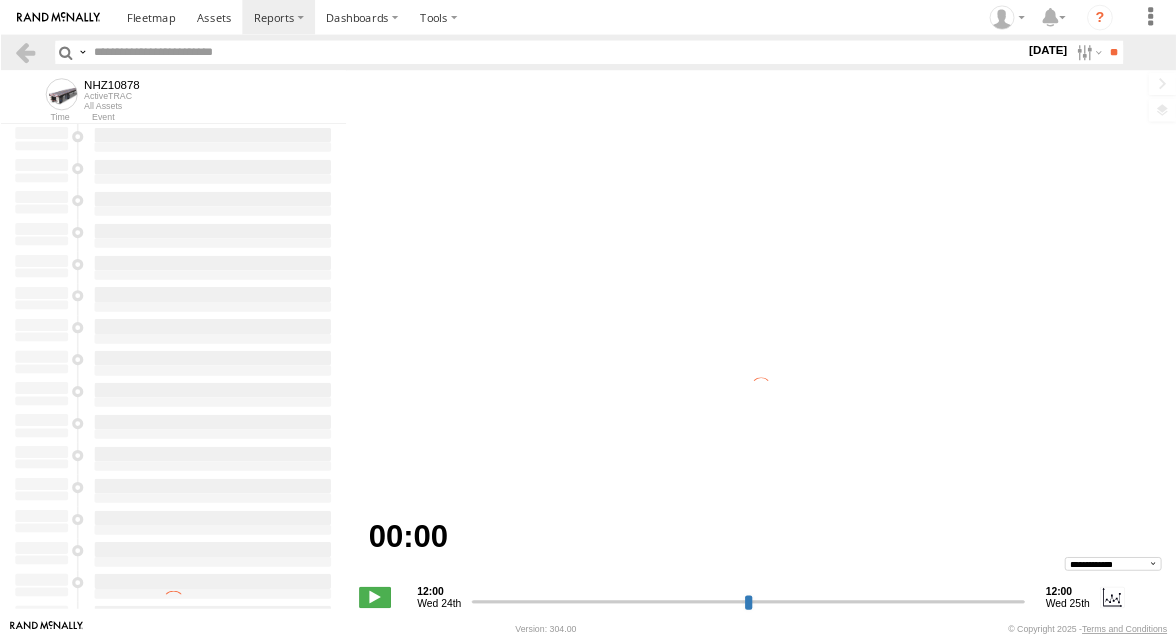 scroll, scrollTop: 0, scrollLeft: 0, axis: both 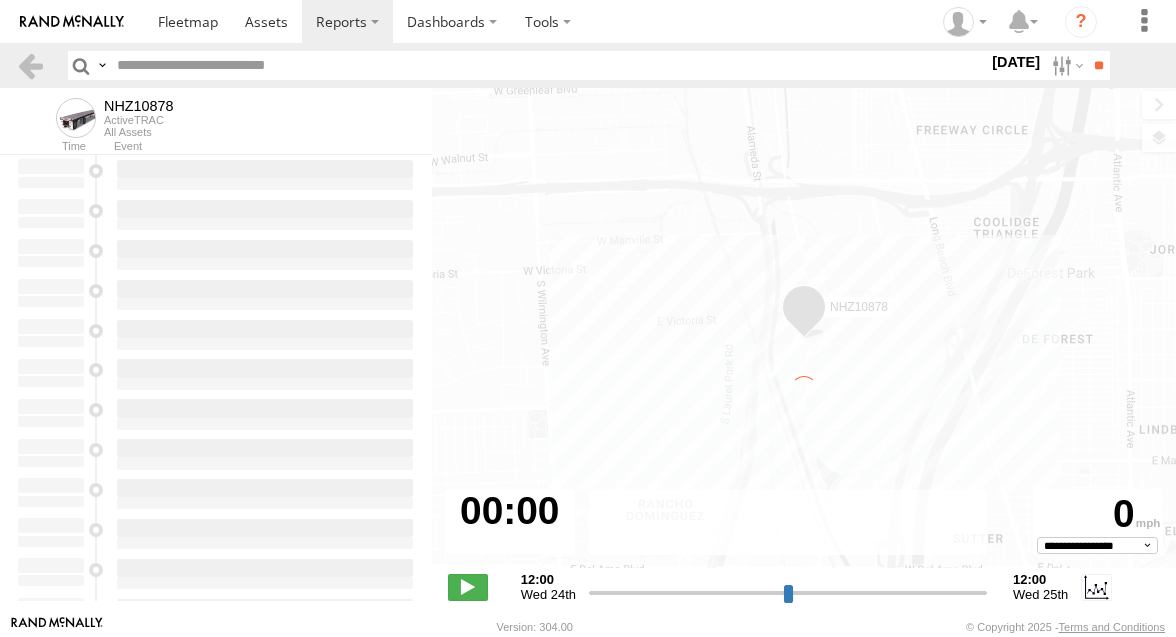 type on "**********" 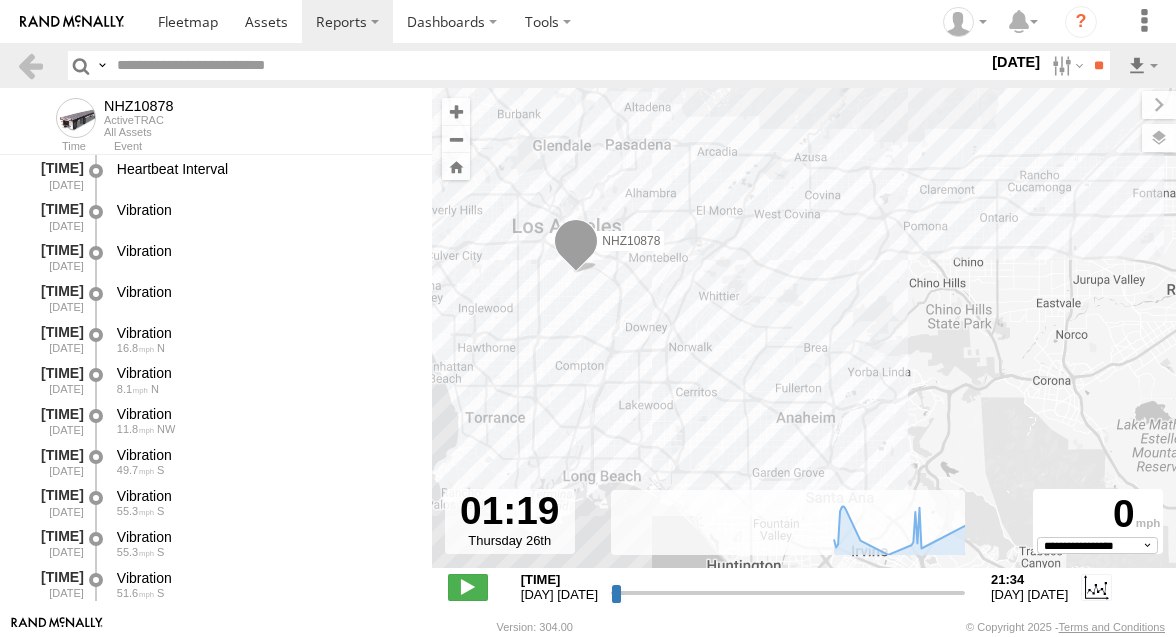 click at bounding box center [548, 65] 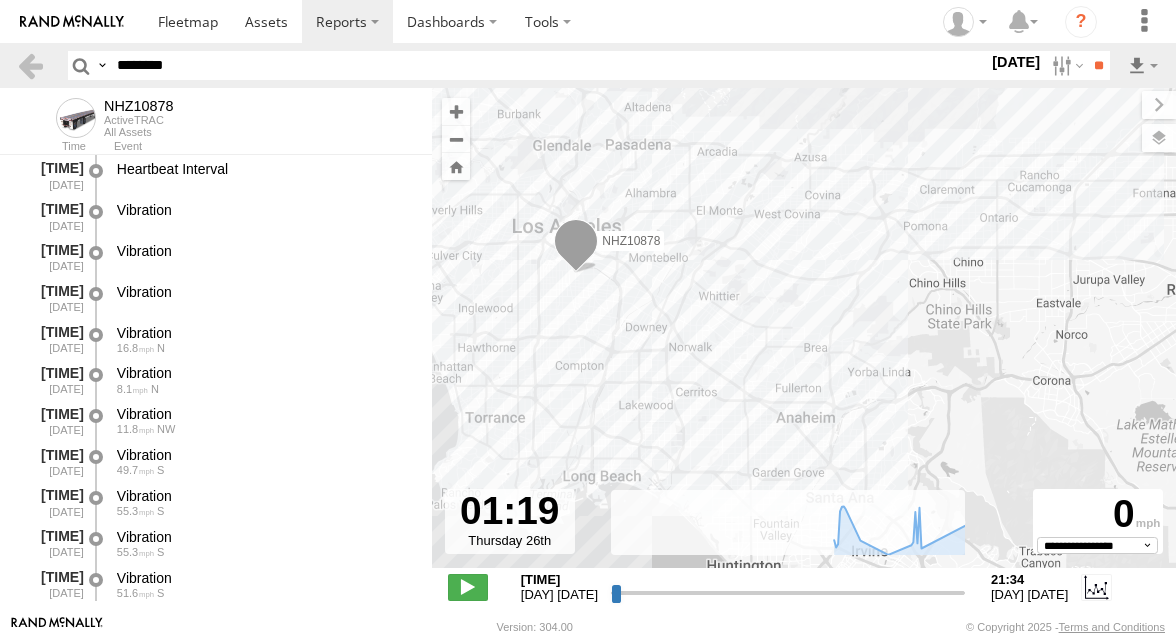 type on "********" 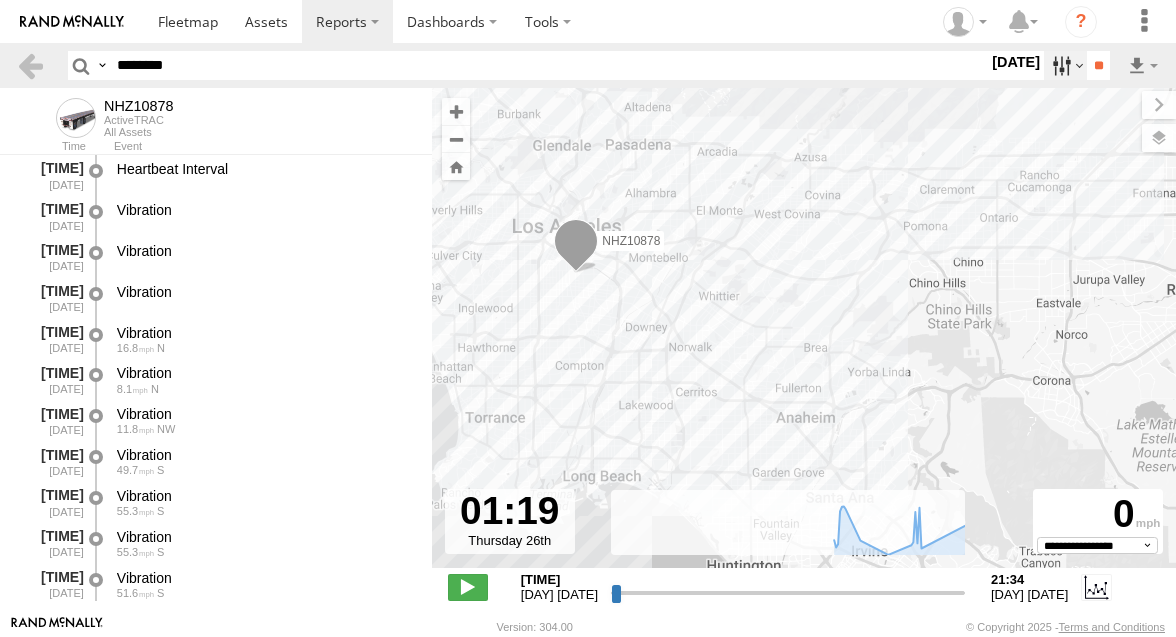 click at bounding box center [1065, 65] 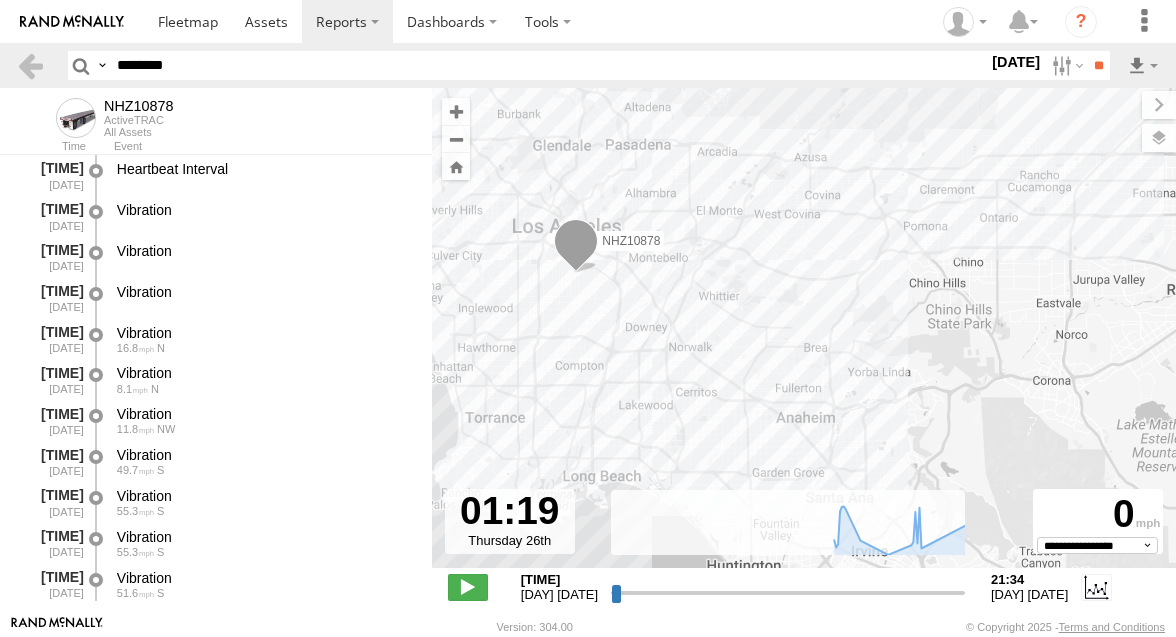 click at bounding box center (0, 0) 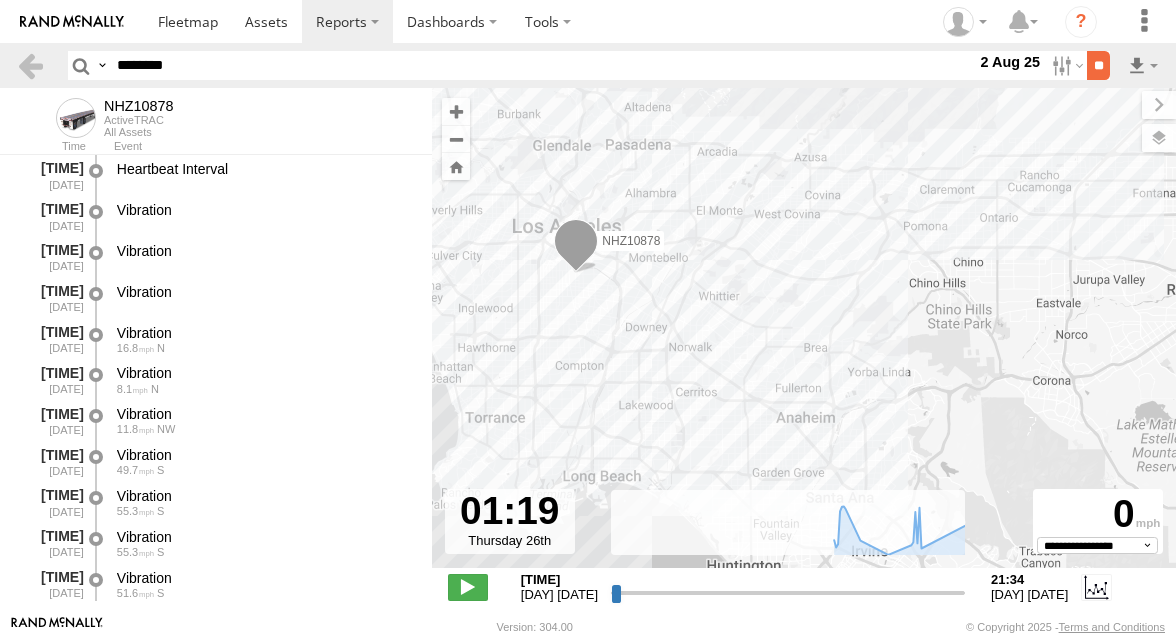 click on "**" at bounding box center [1098, 65] 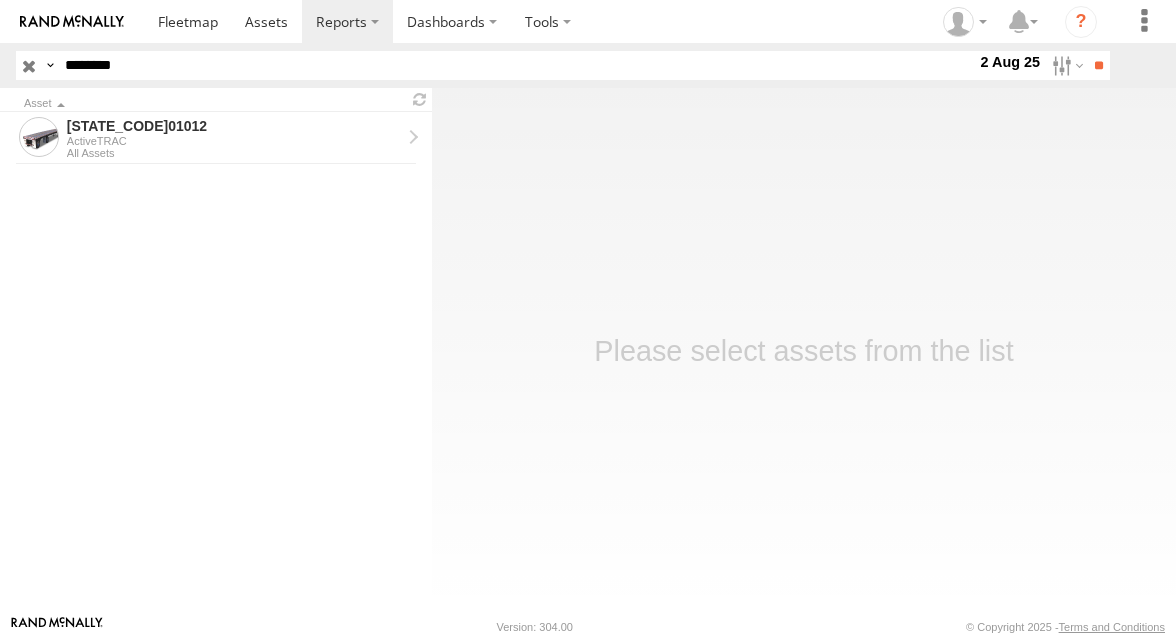 scroll, scrollTop: 0, scrollLeft: 0, axis: both 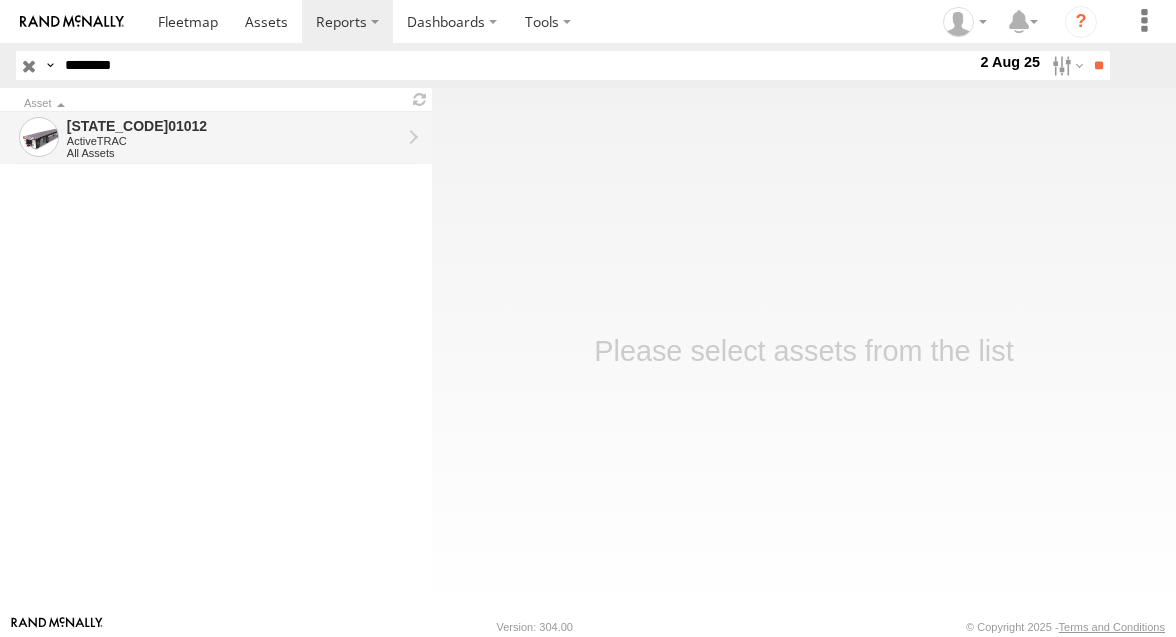 click on "All Assets" at bounding box center [234, 153] 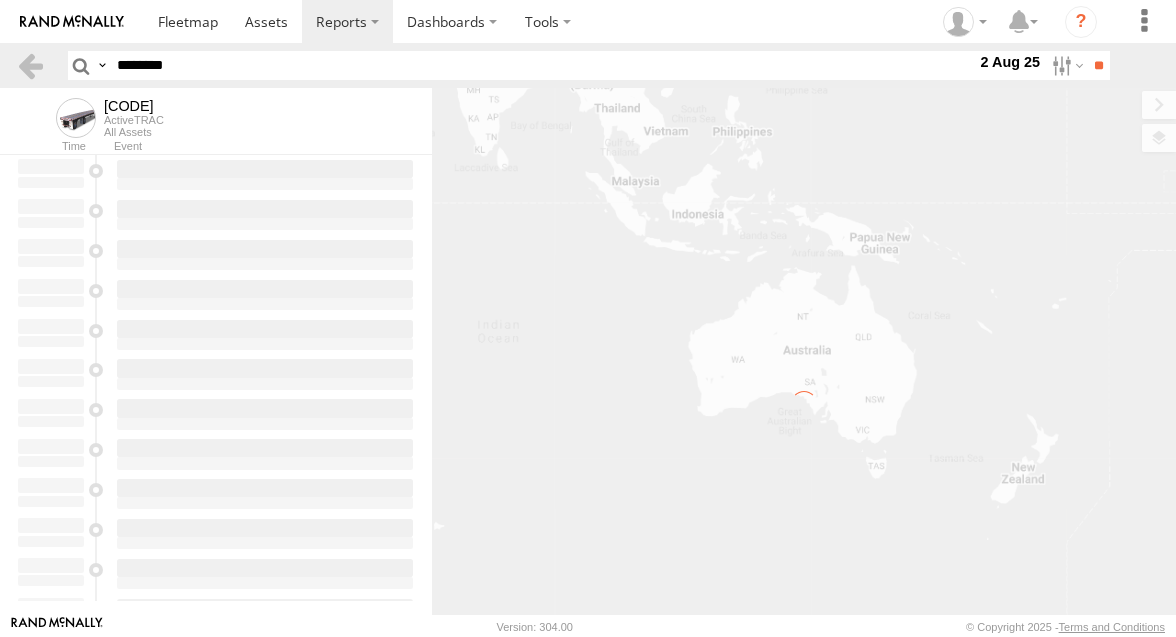 scroll, scrollTop: 0, scrollLeft: 0, axis: both 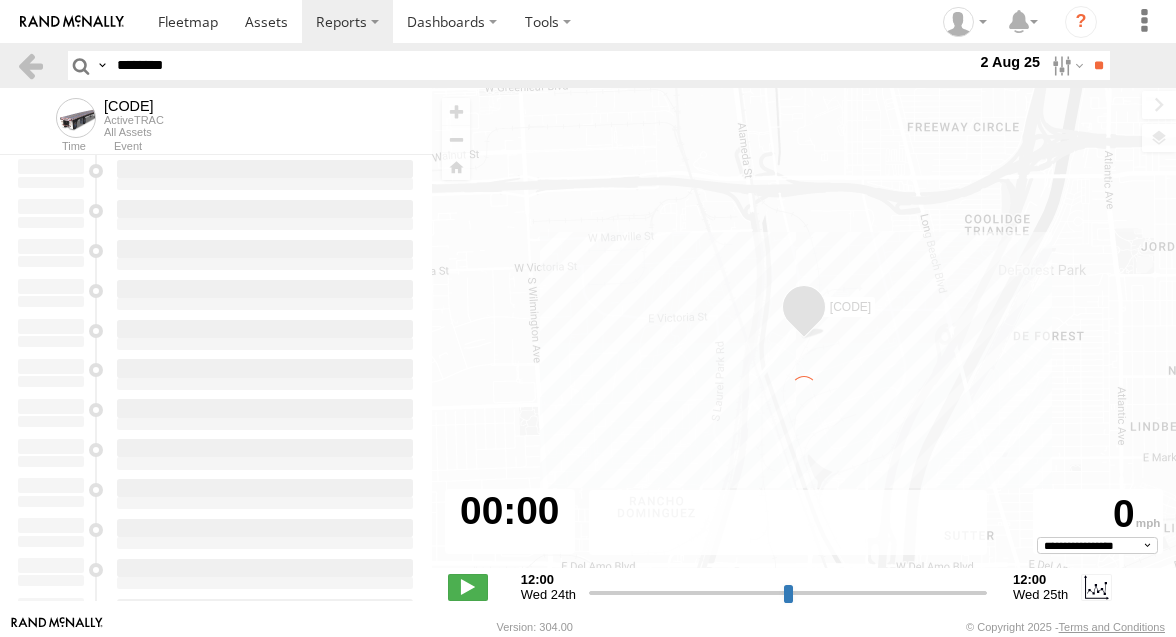 type on "**********" 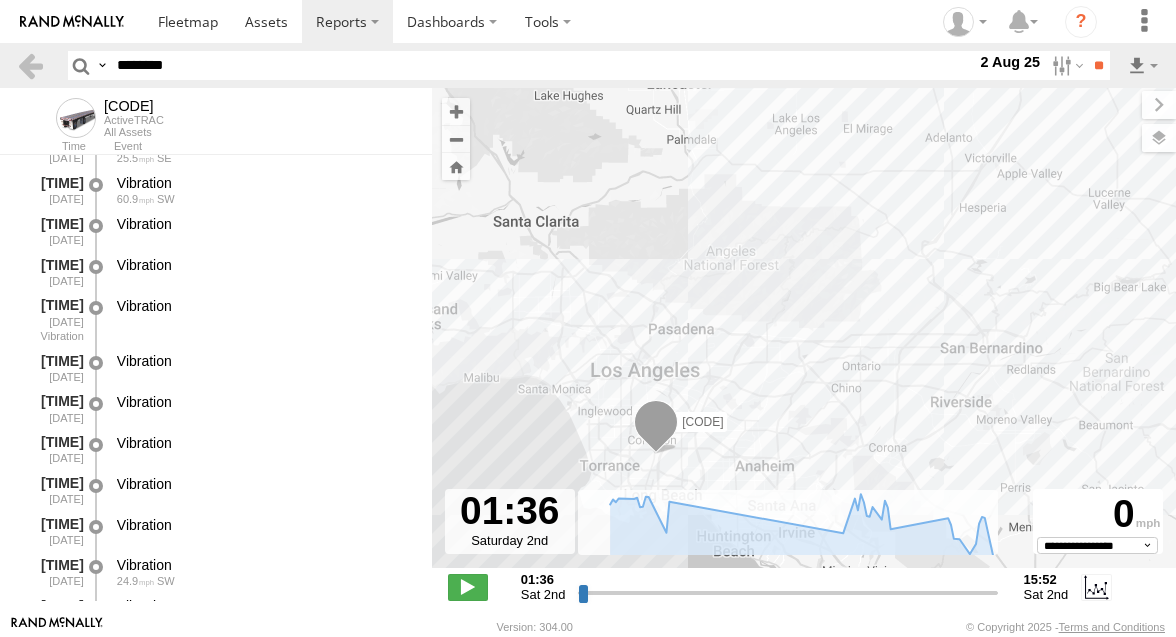 scroll, scrollTop: 739, scrollLeft: 0, axis: vertical 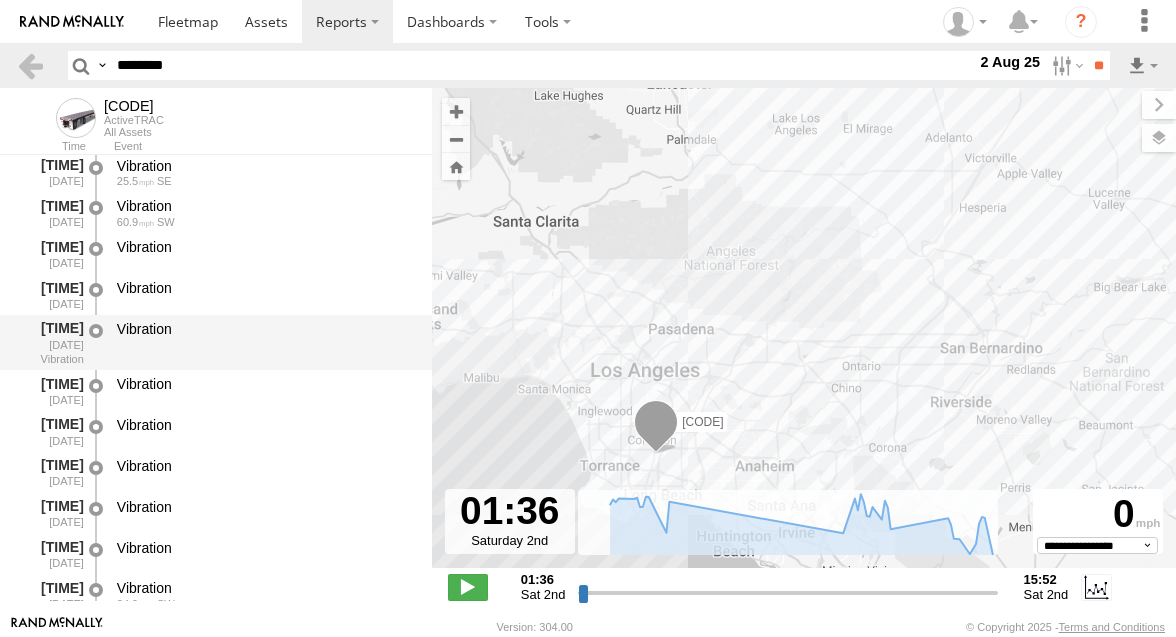 click on "Vibration" at bounding box center (265, 342) 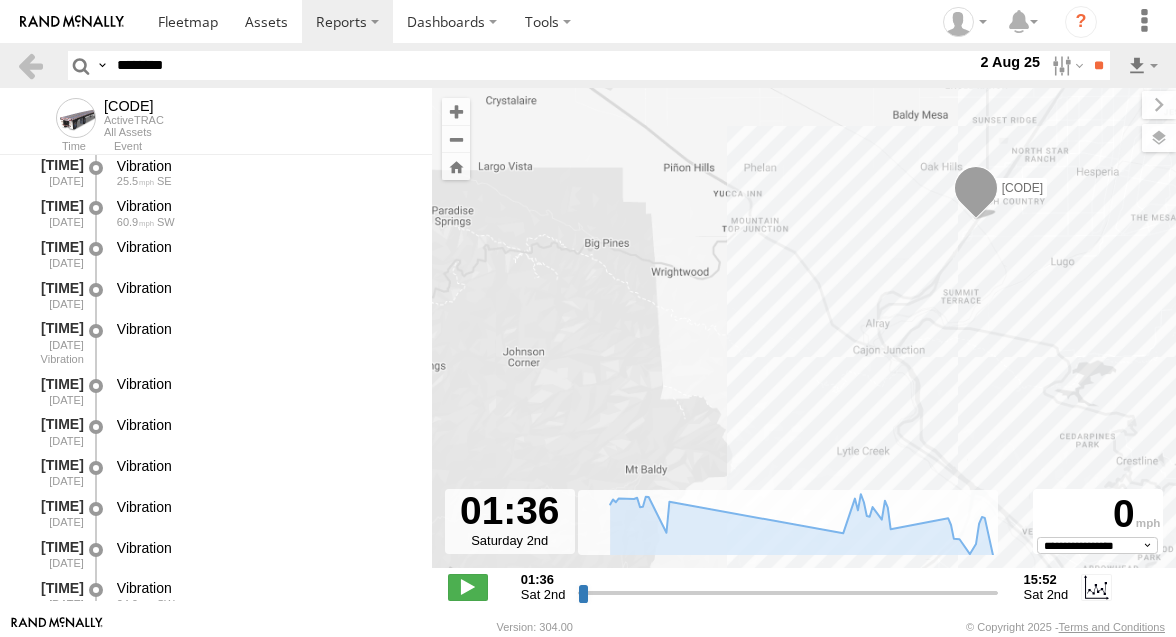drag, startPoint x: 923, startPoint y: 222, endPoint x: 757, endPoint y: 227, distance: 166.07529 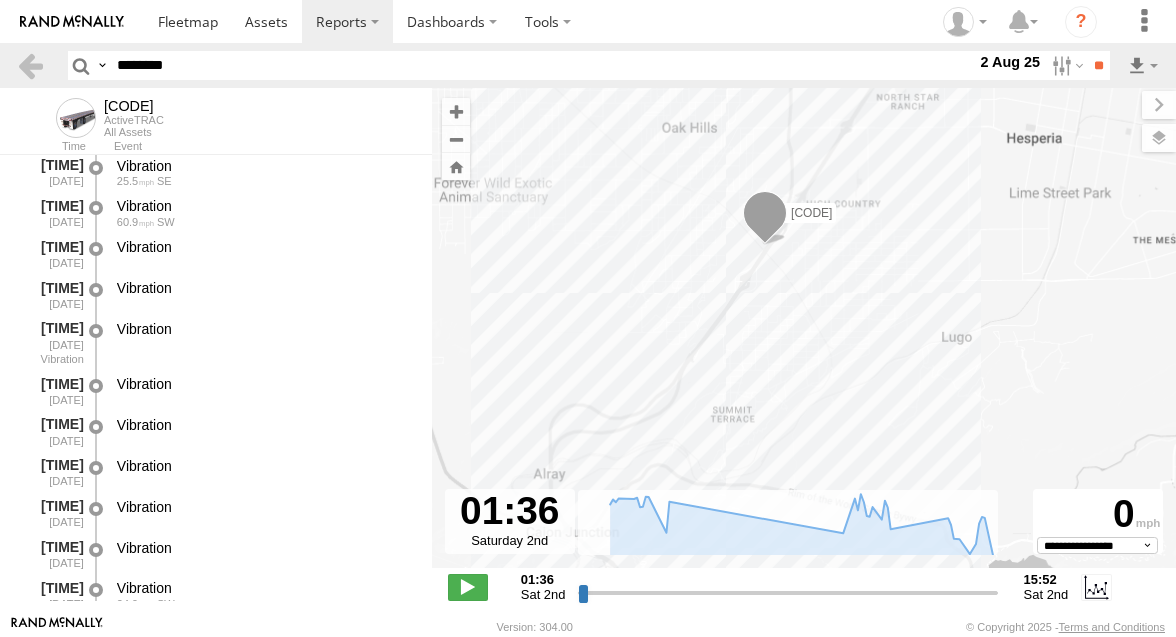 drag, startPoint x: 766, startPoint y: 251, endPoint x: 756, endPoint y: 335, distance: 84.59315 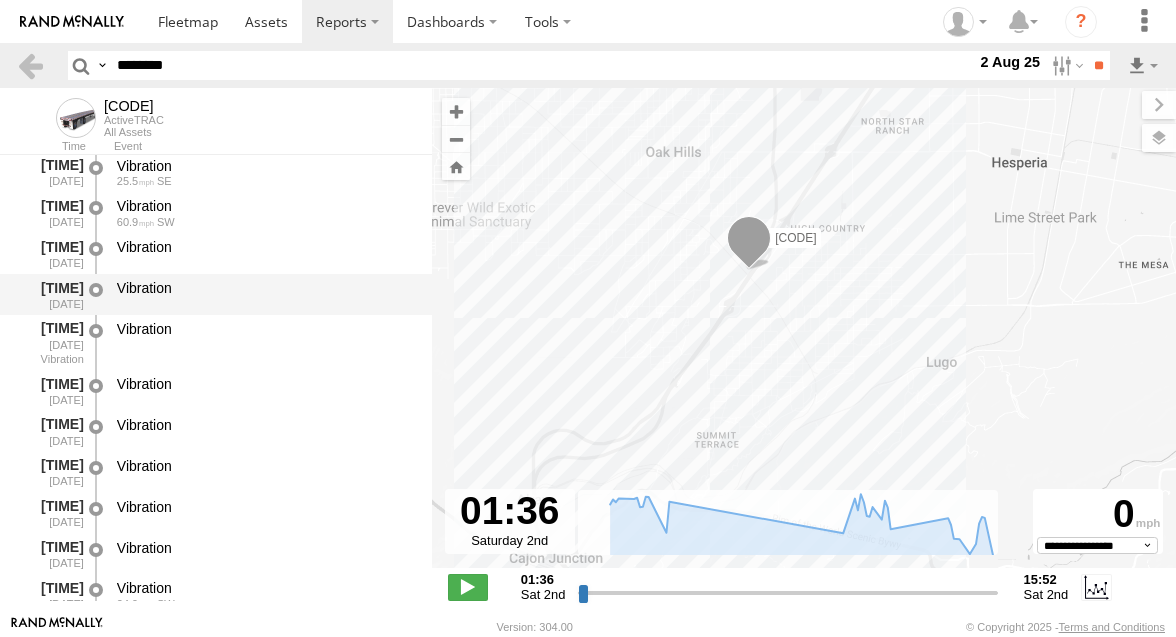 click on "Vibration" at bounding box center [265, 294] 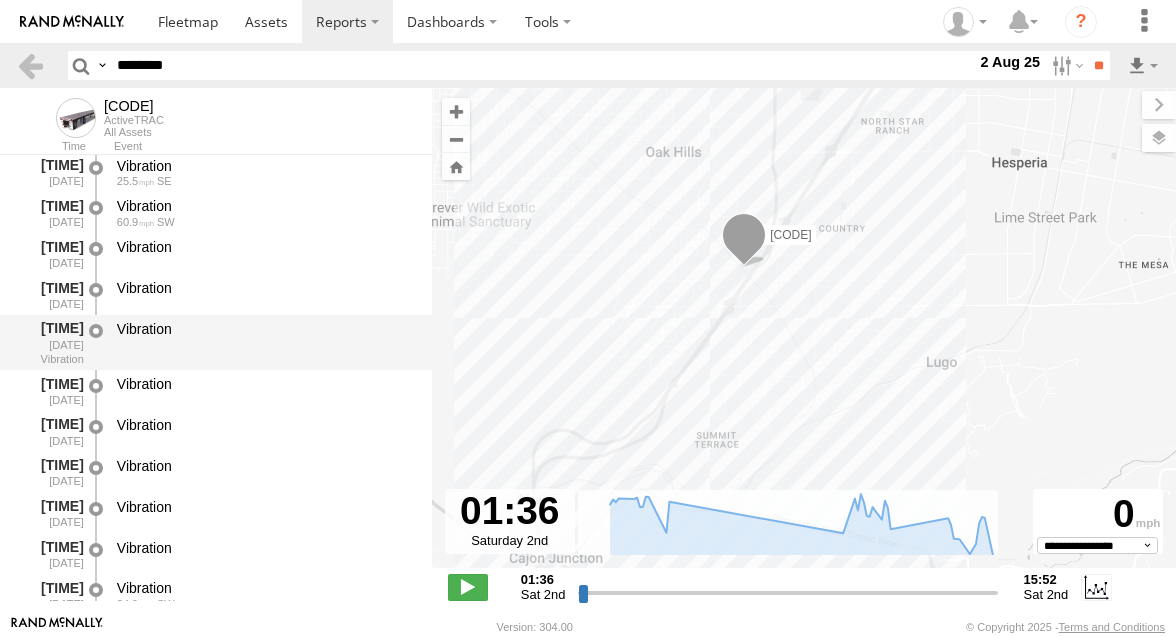 click on "Vibration" at bounding box center (265, 329) 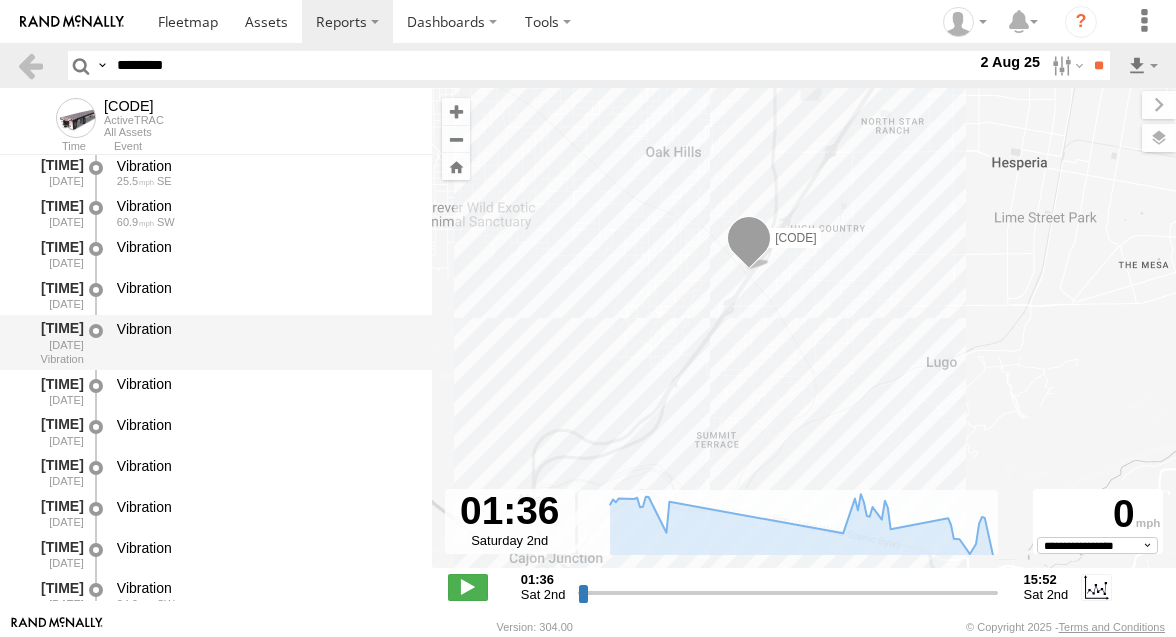 click on "Vibration" at bounding box center (265, 342) 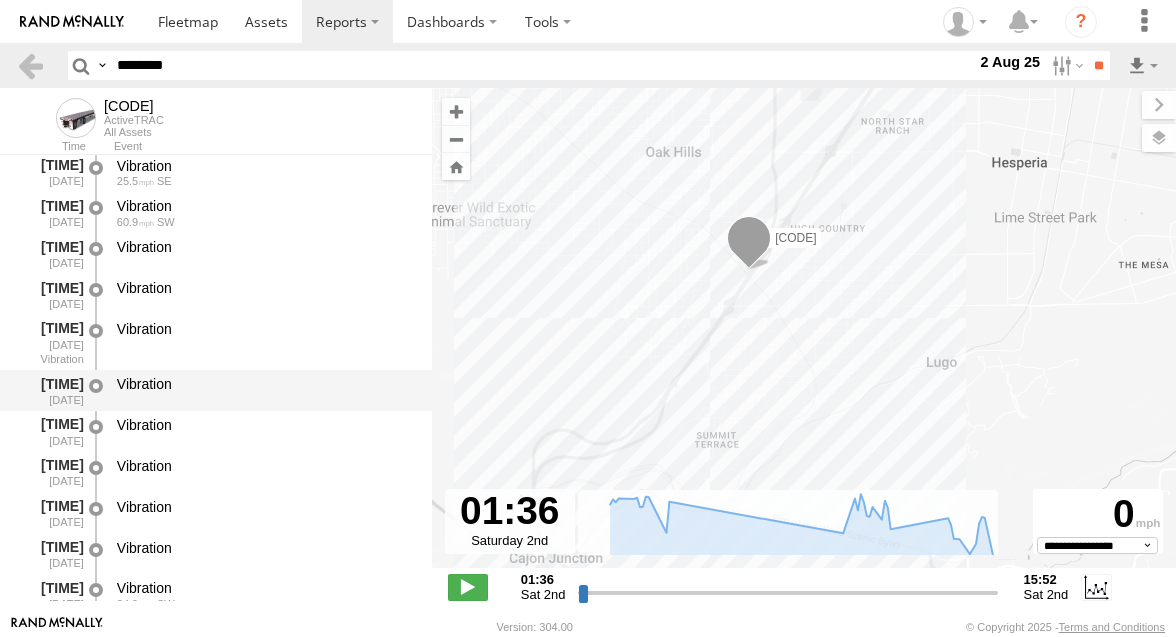 click on "Vibration" at bounding box center (265, 384) 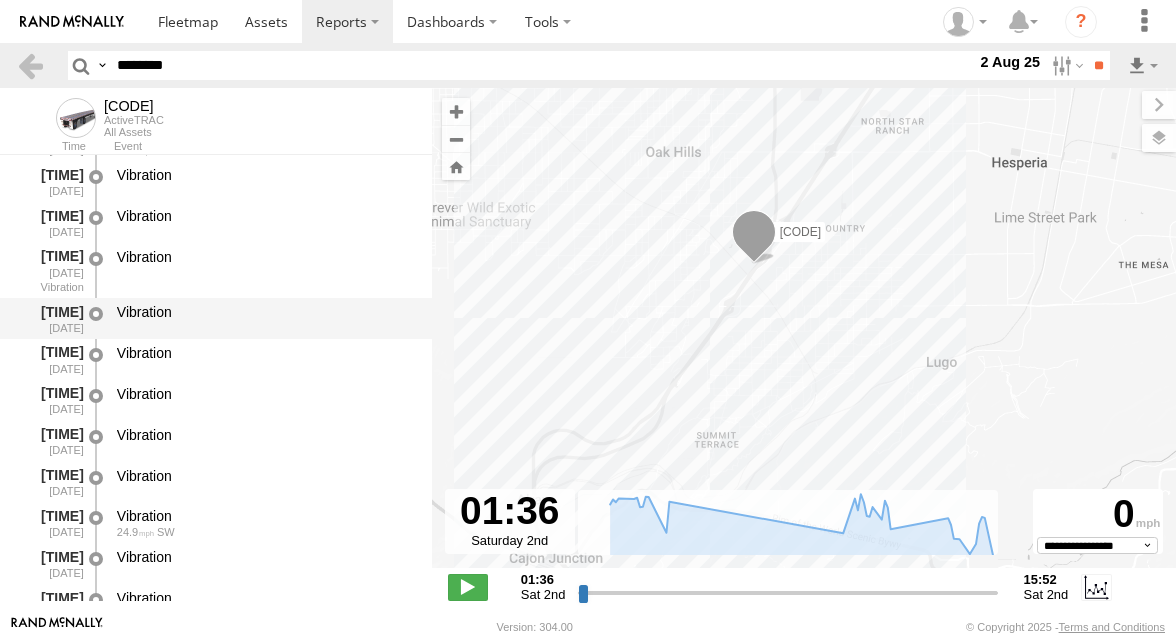 scroll, scrollTop: 842, scrollLeft: 0, axis: vertical 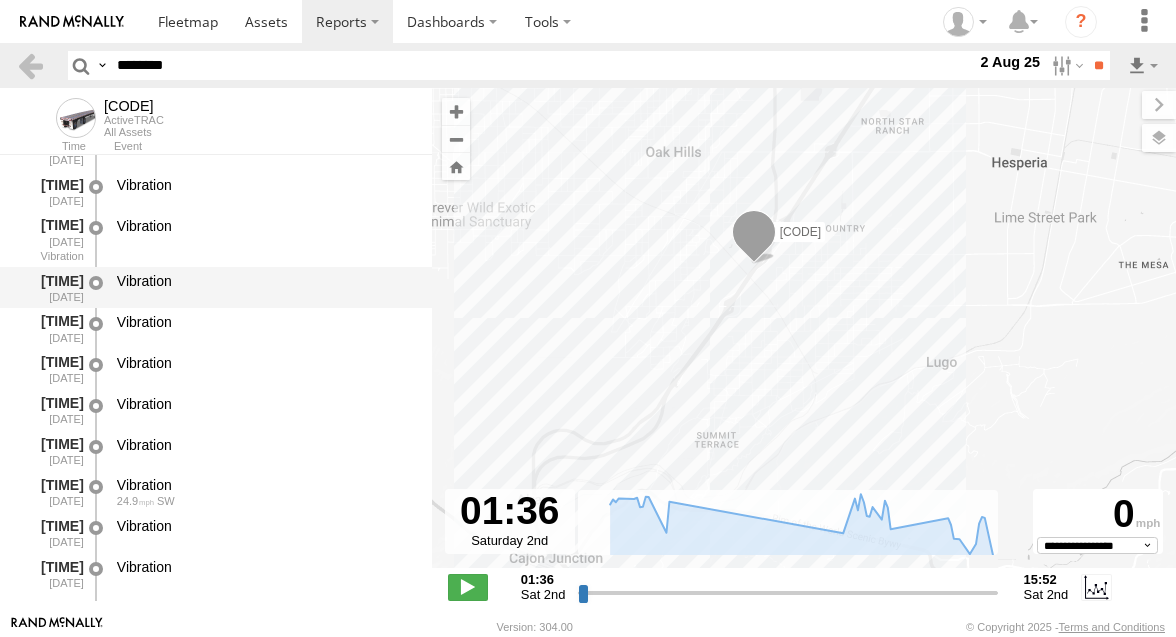 click on "Vibration" at bounding box center (265, 369) 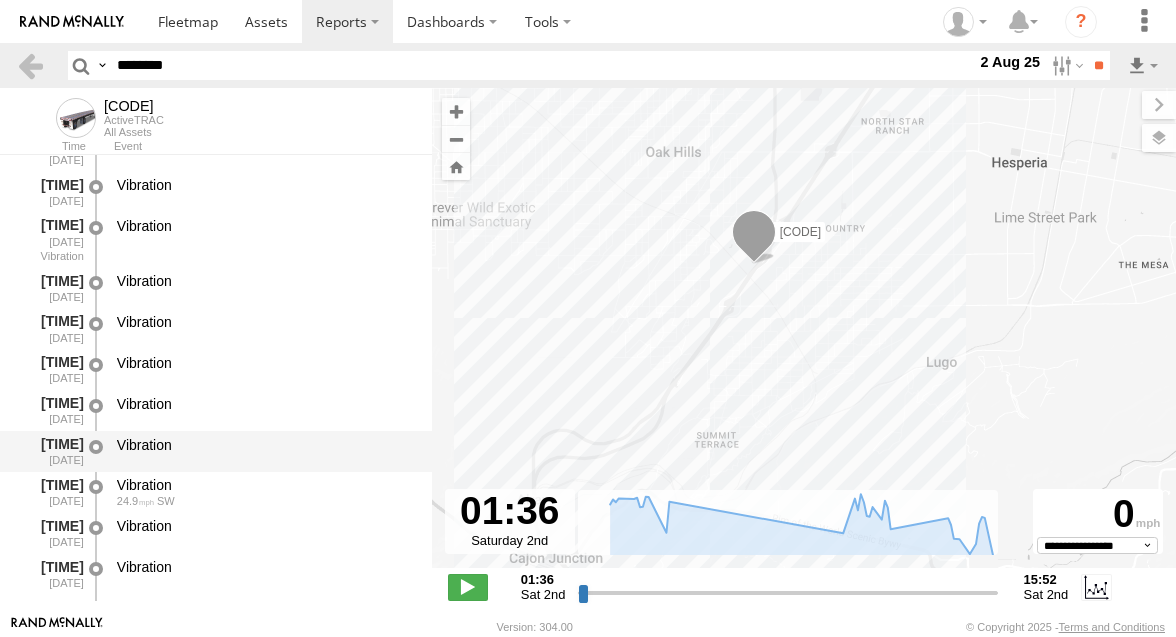 click on "Vibration" at bounding box center (265, 451) 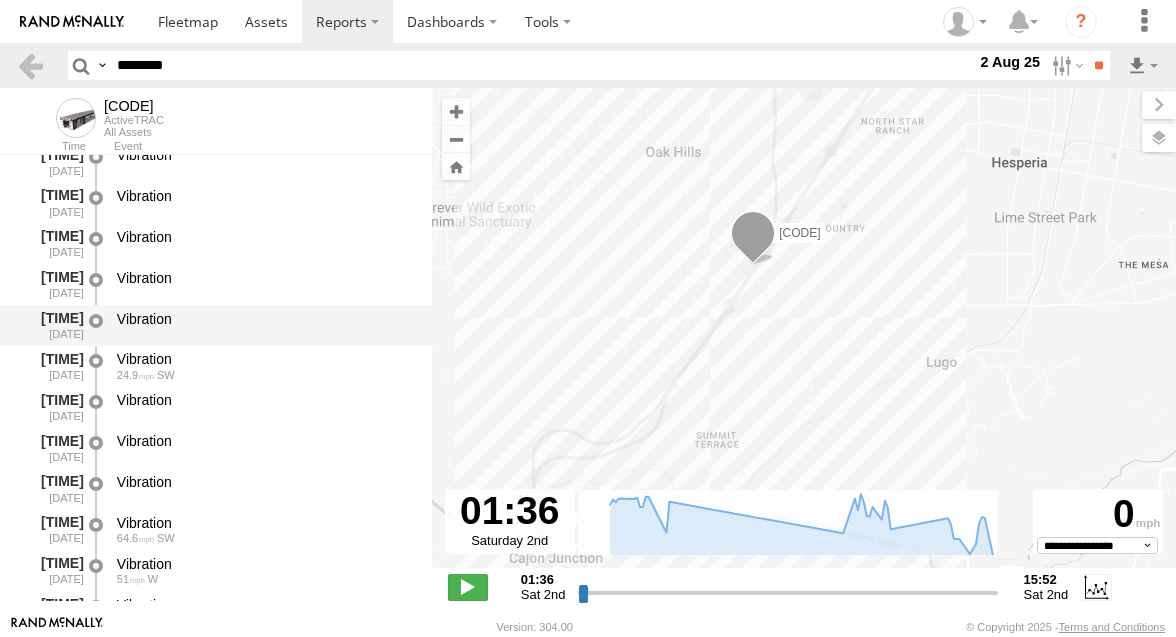 click on "Vibration" at bounding box center (265, 447) 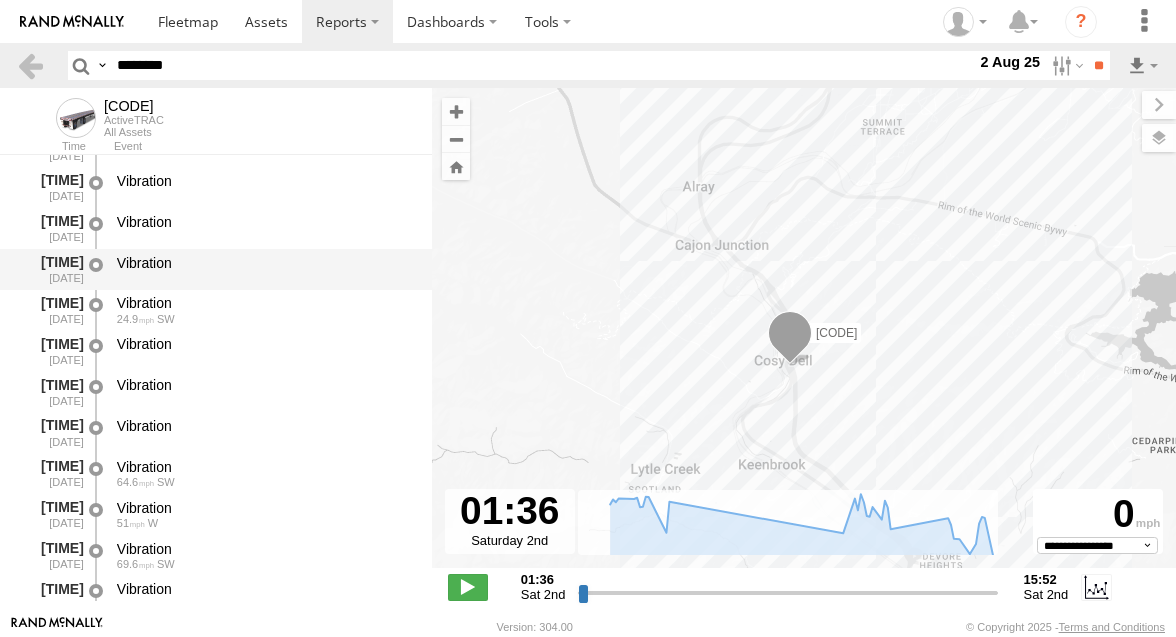 scroll, scrollTop: 1044, scrollLeft: 0, axis: vertical 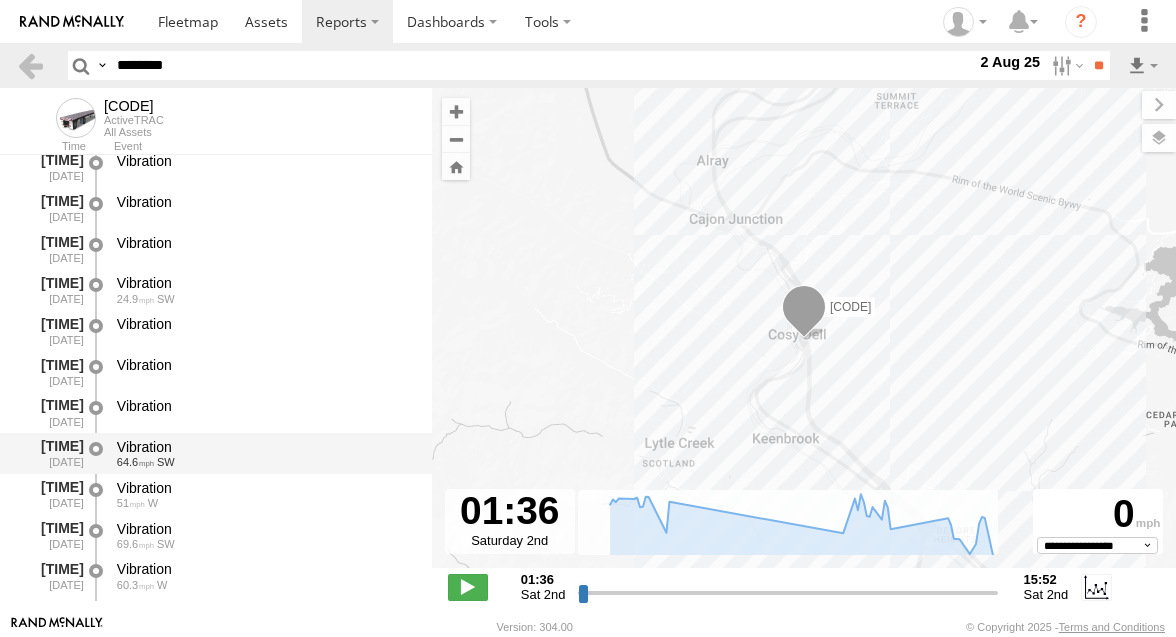 click on "64.6
SW" at bounding box center (265, 462) 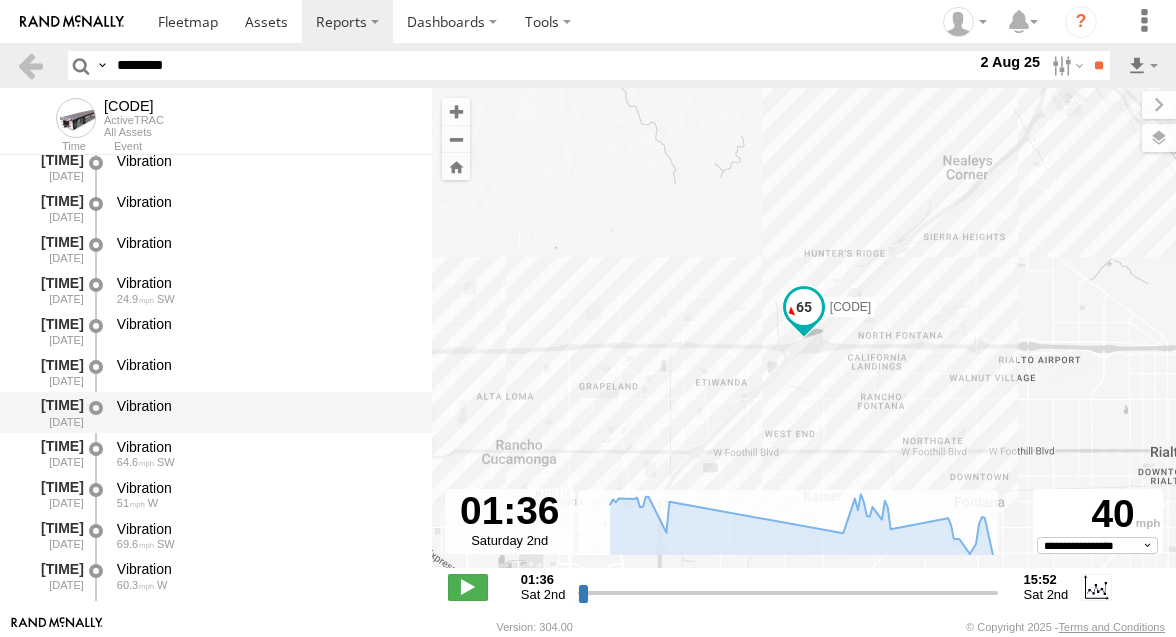 click on "Vibration" at bounding box center [265, 412] 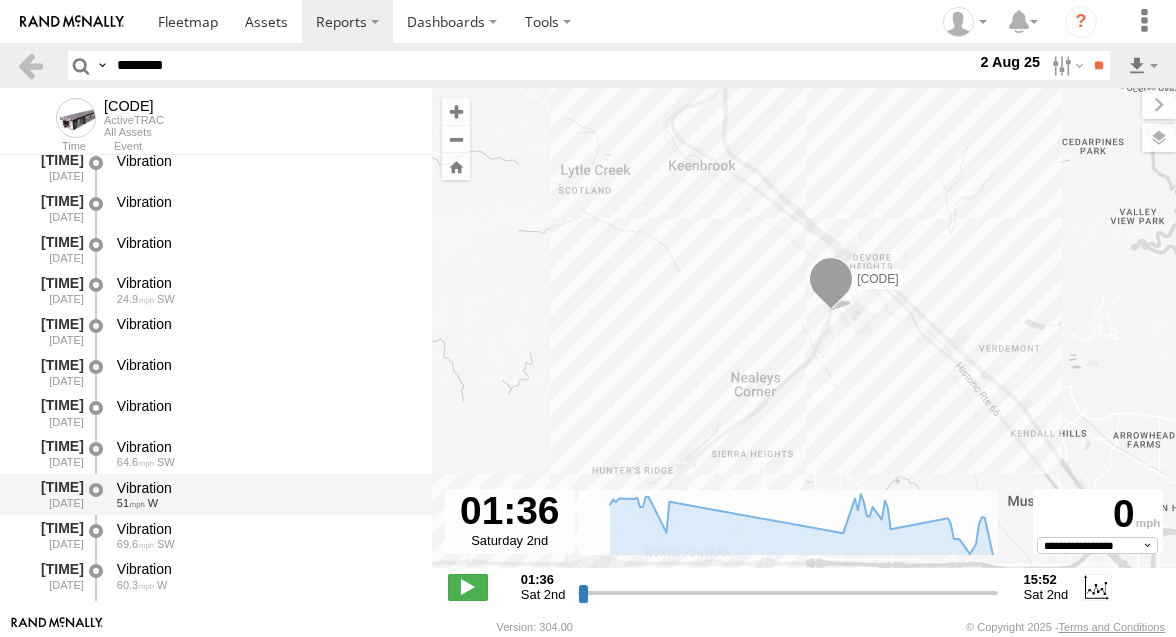 click on "Vibration" at bounding box center [265, 488] 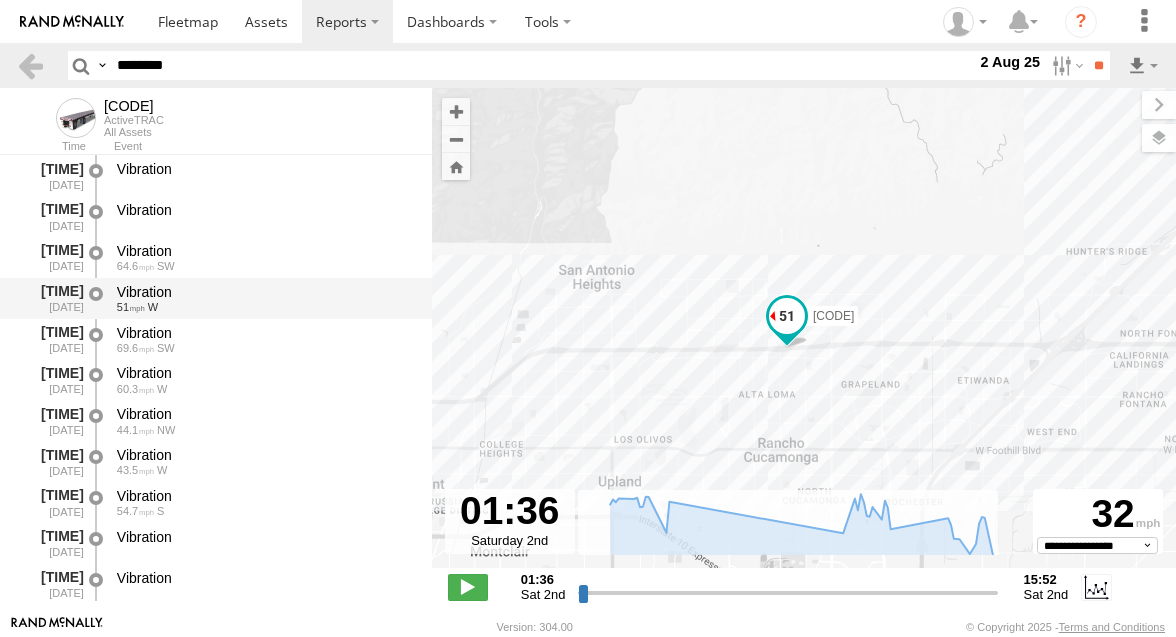 click on "Vibration" at bounding box center (265, 496) 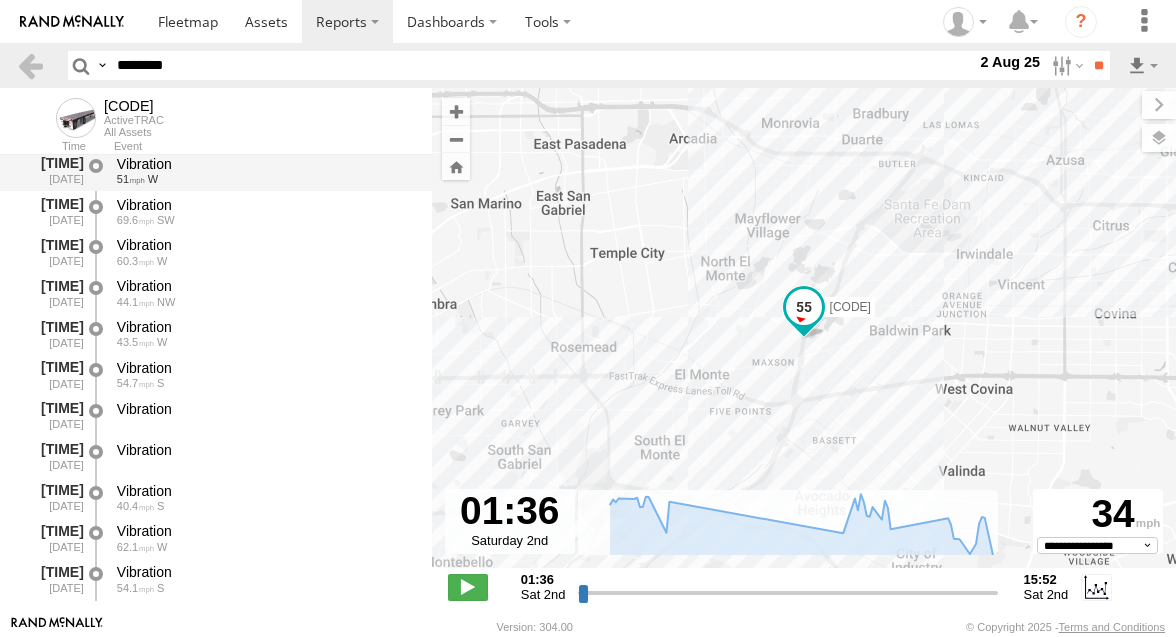 click on "Vibration" at bounding box center [265, 491] 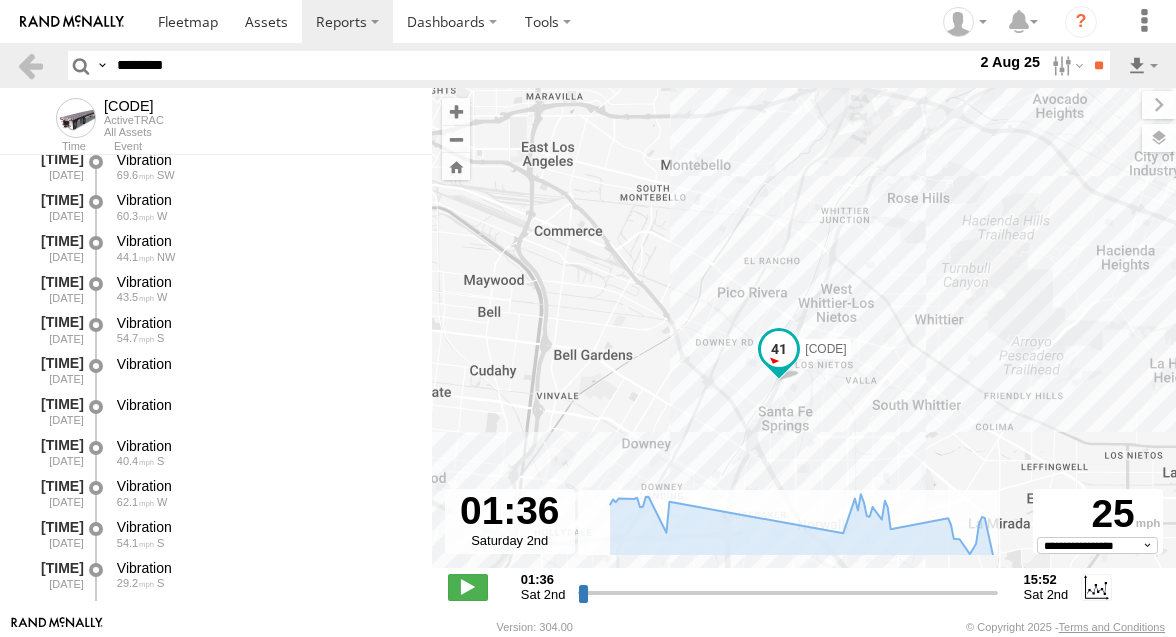 scroll, scrollTop: 1433, scrollLeft: 0, axis: vertical 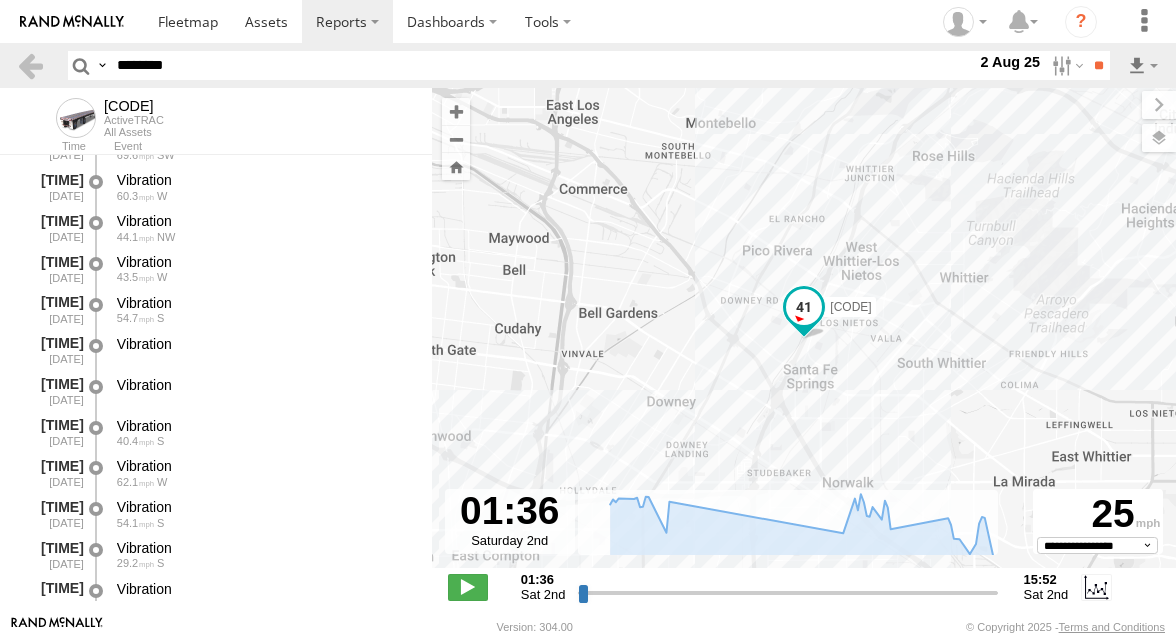 click on "Vibration
62.1
W" at bounding box center [265, 473] 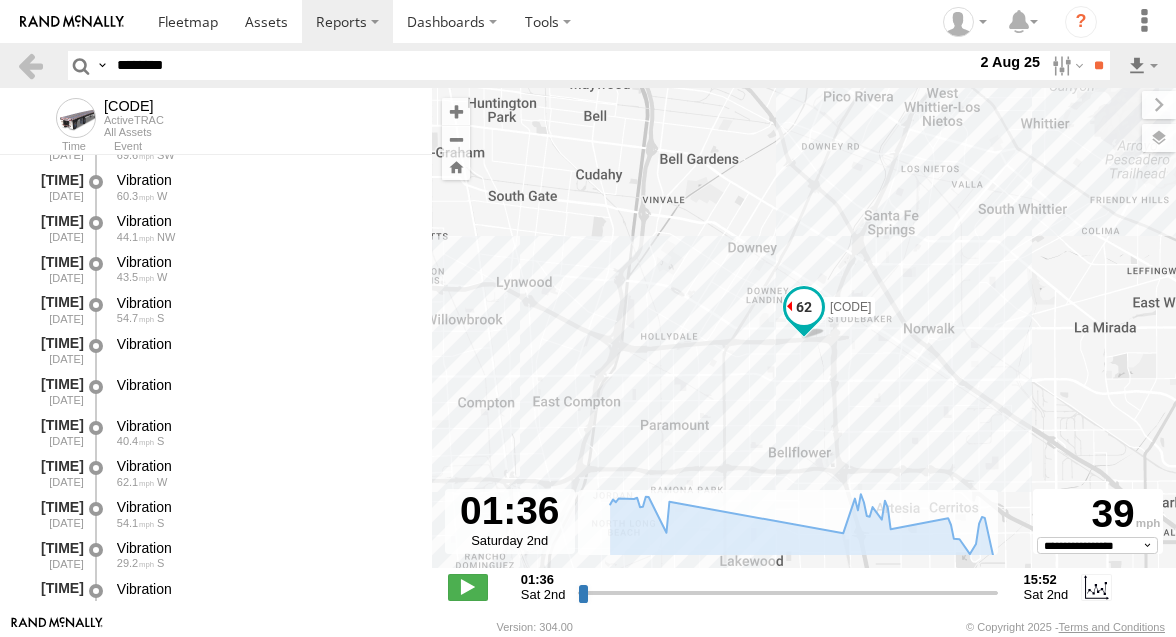 scroll, scrollTop: 1506, scrollLeft: 0, axis: vertical 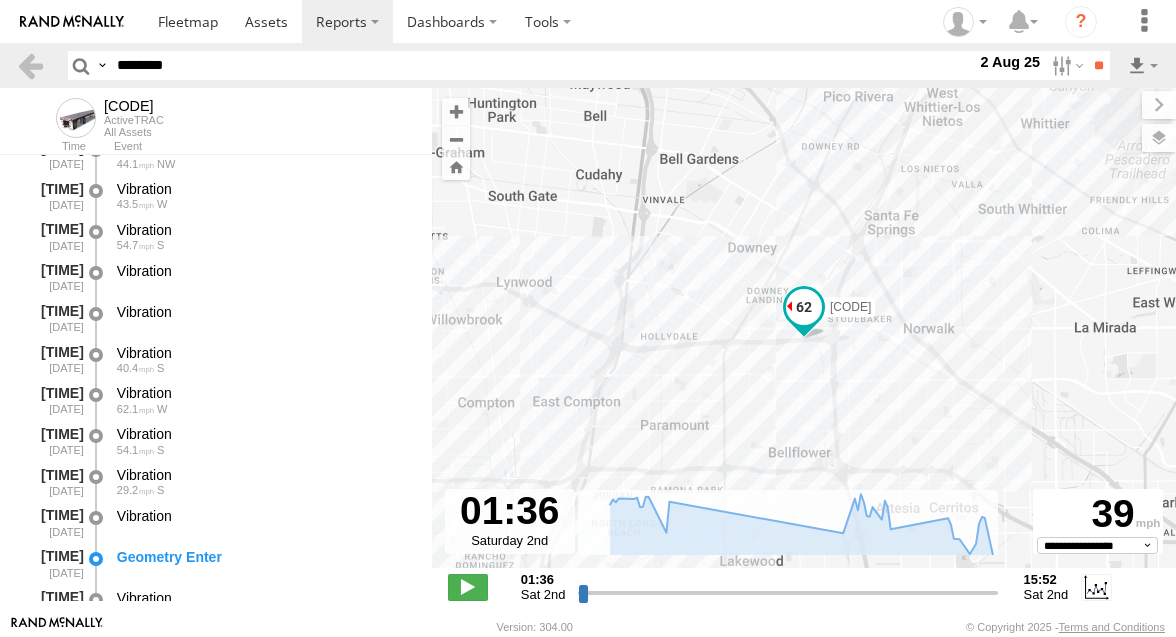 click on "29.2
S" at bounding box center [265, 490] 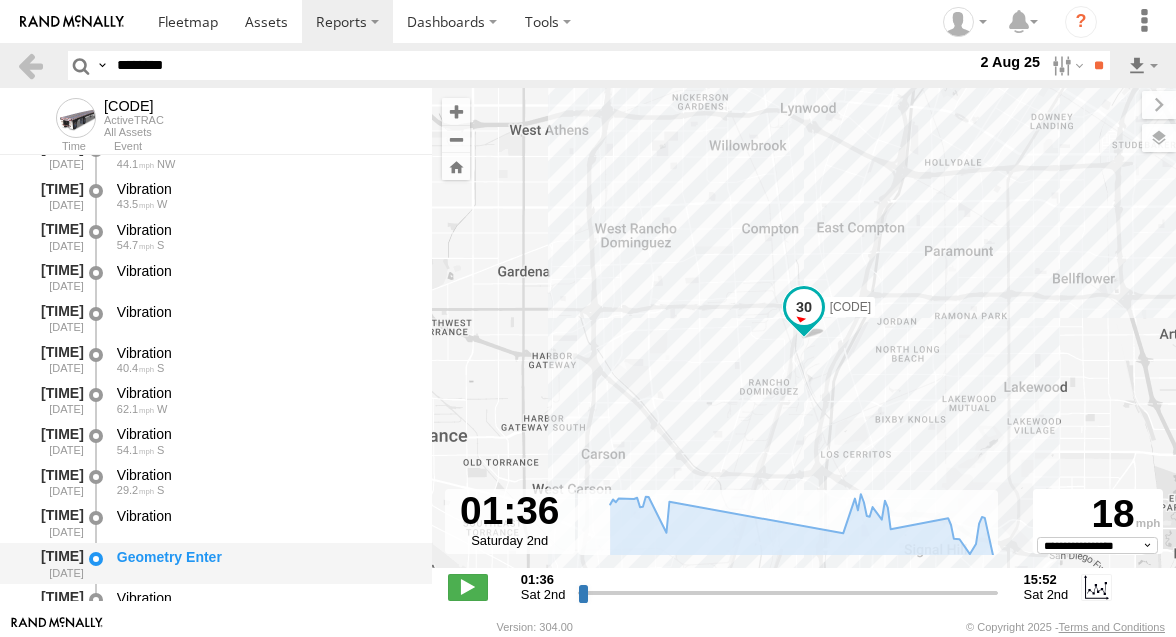 click on "Geometry Enter" at bounding box center (265, 557) 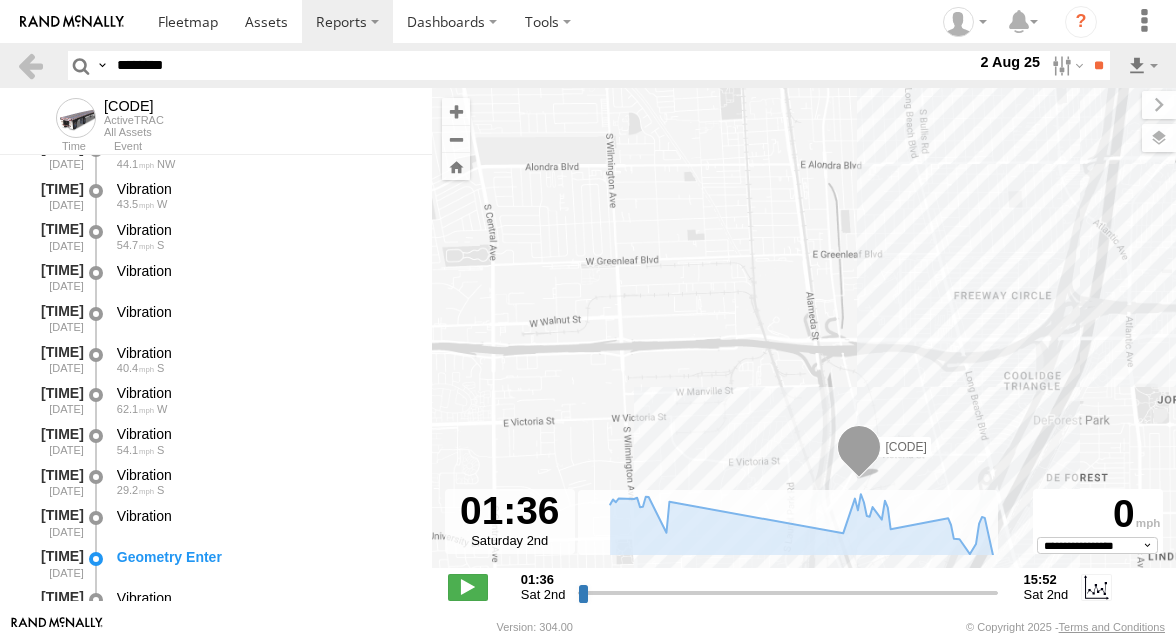 drag, startPoint x: 783, startPoint y: 290, endPoint x: 740, endPoint y: 229, distance: 74.63243 